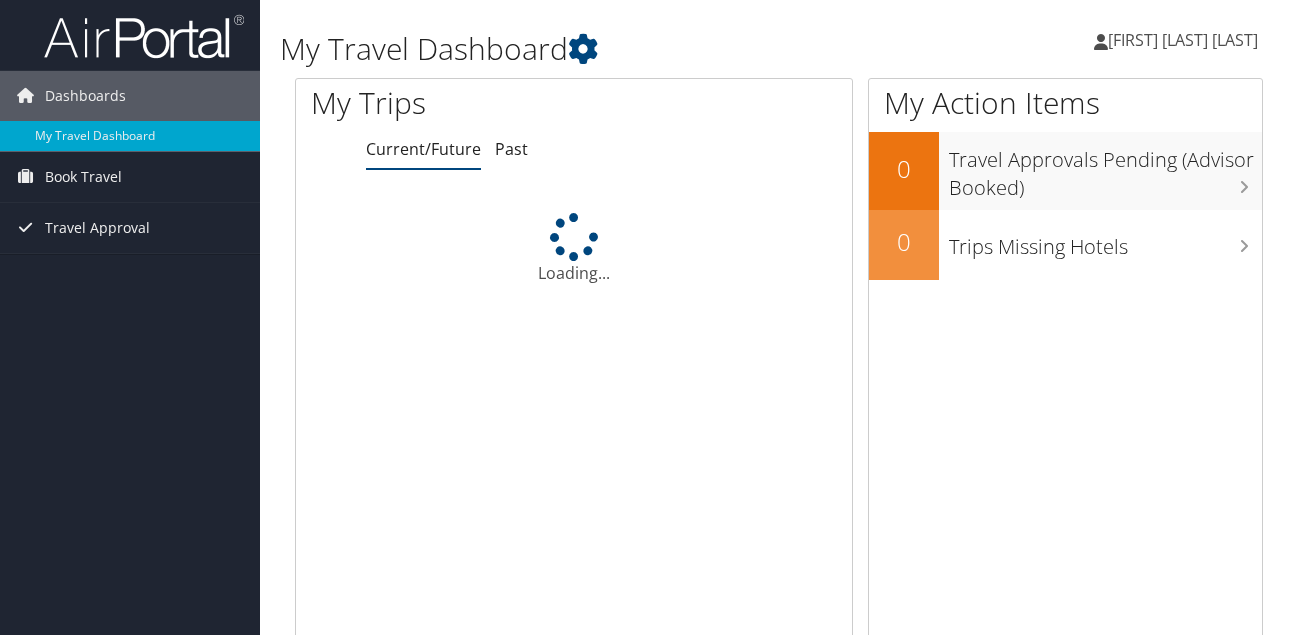 scroll, scrollTop: 0, scrollLeft: 0, axis: both 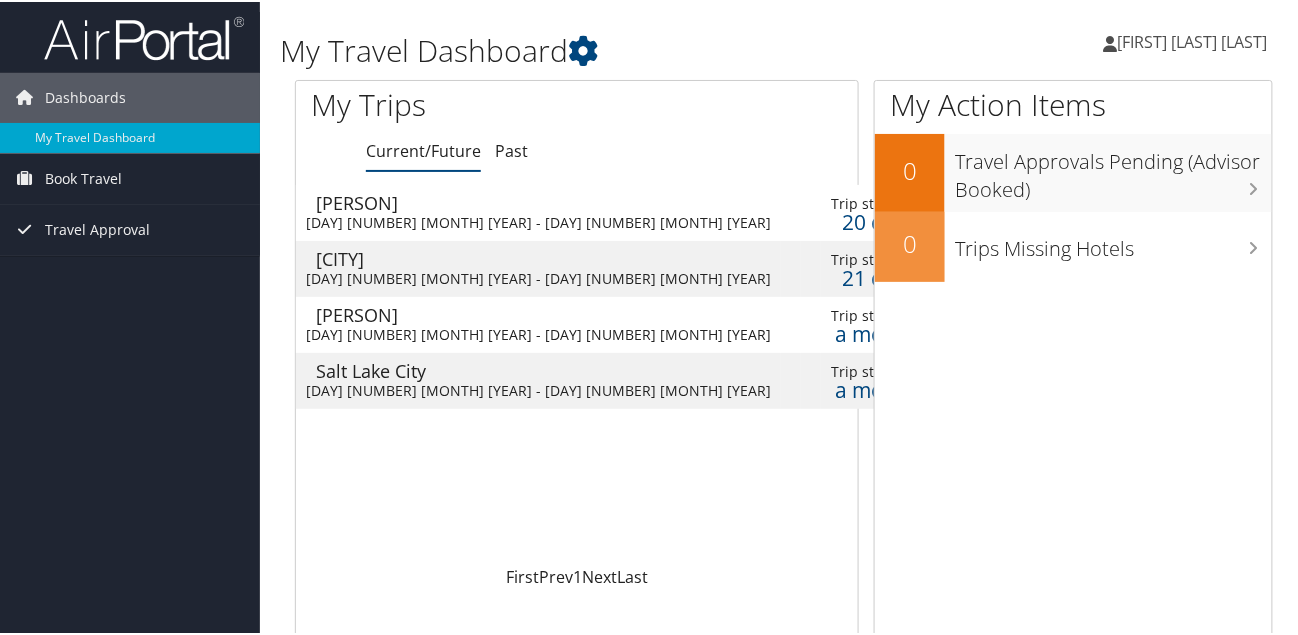 click on "Sat 6 Sep 2025 - Thu 18 Sep 2025" at bounding box center (538, 333) 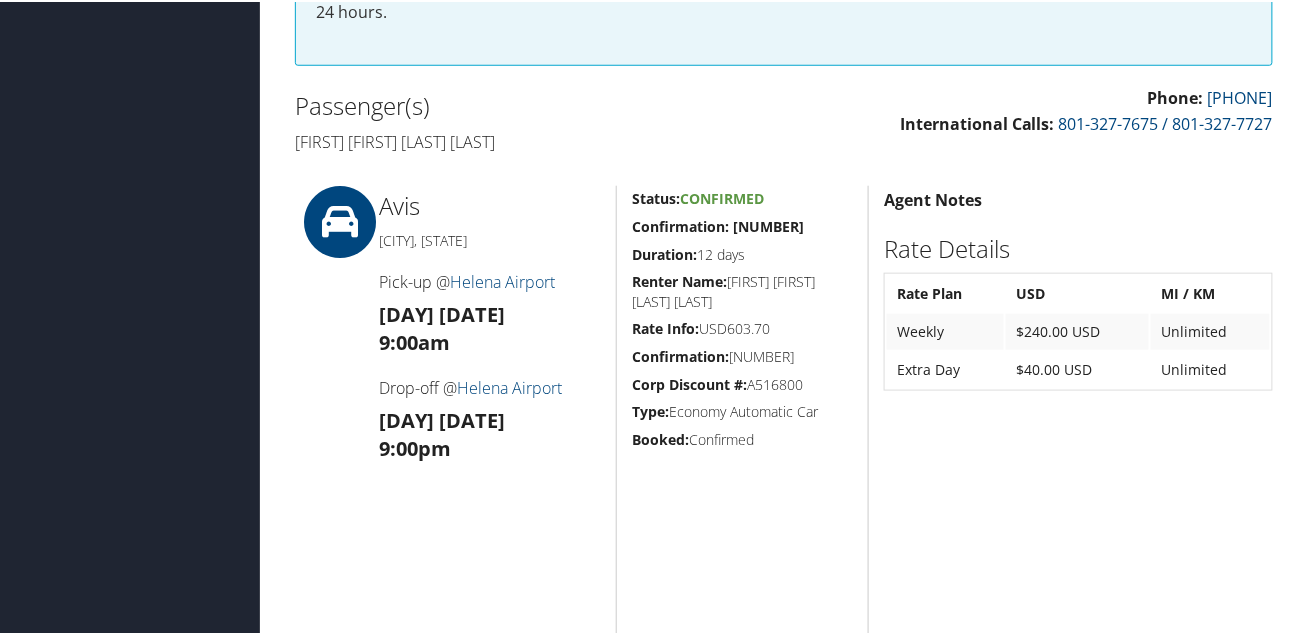 scroll, scrollTop: 223, scrollLeft: 0, axis: vertical 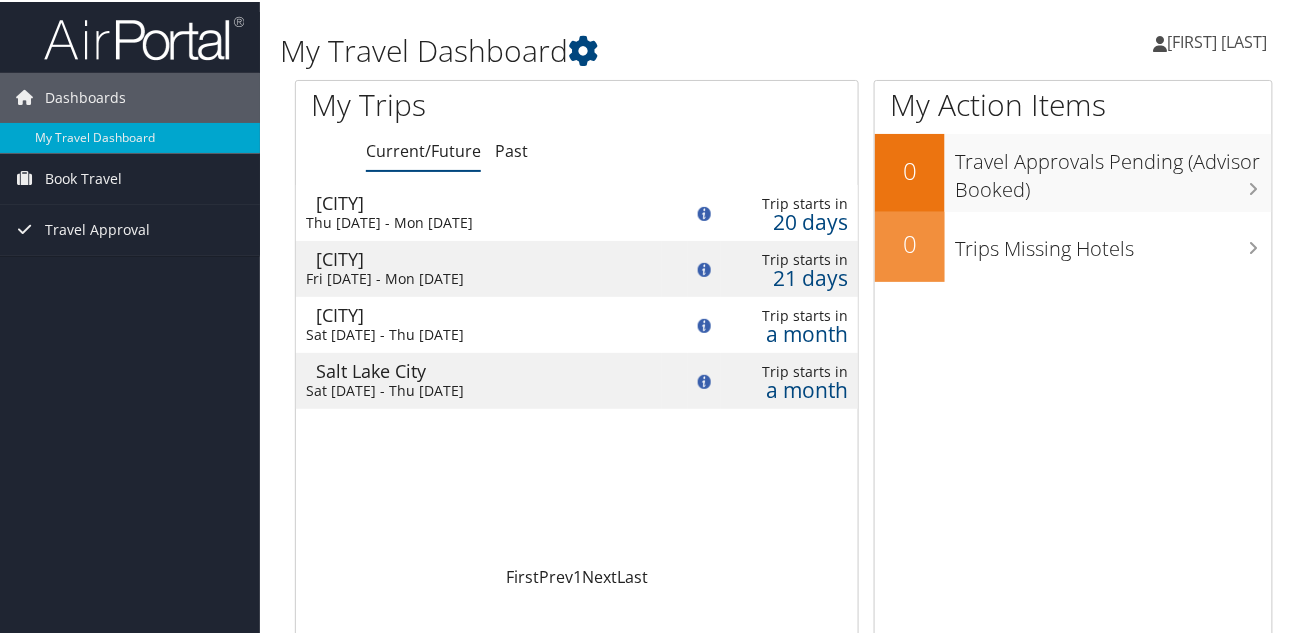 click on "Sat 6 Sep 2025 - Thu 18 Sep 2025" at bounding box center (479, 389) 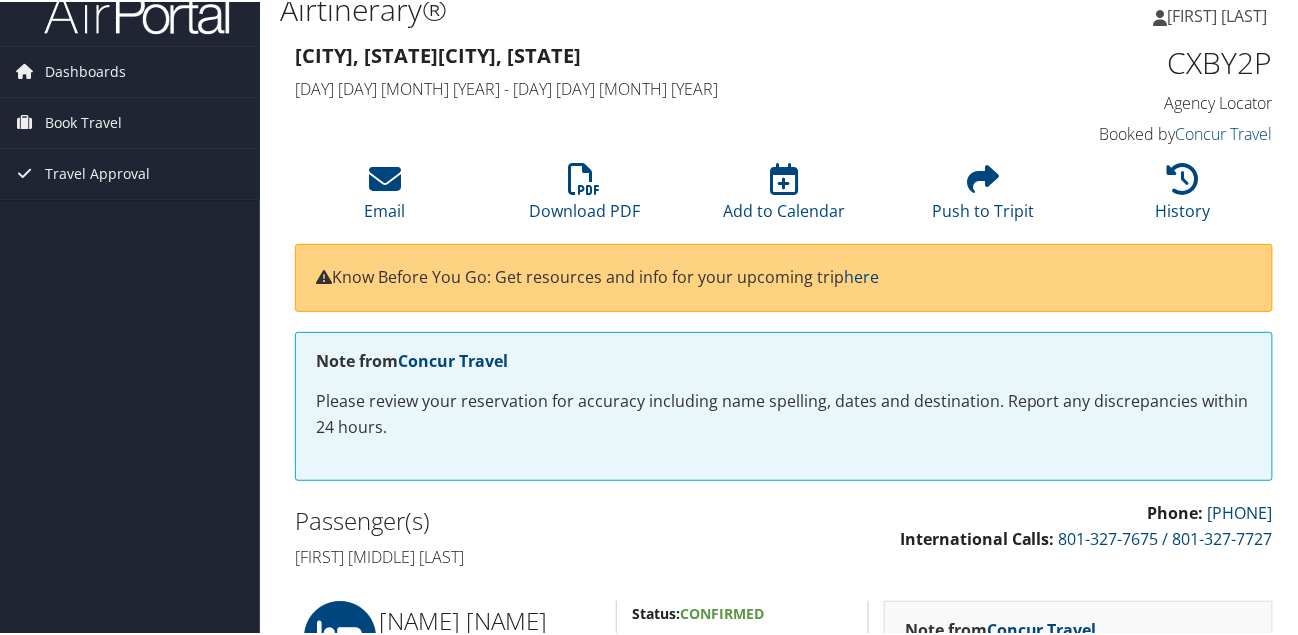 scroll, scrollTop: 0, scrollLeft: 0, axis: both 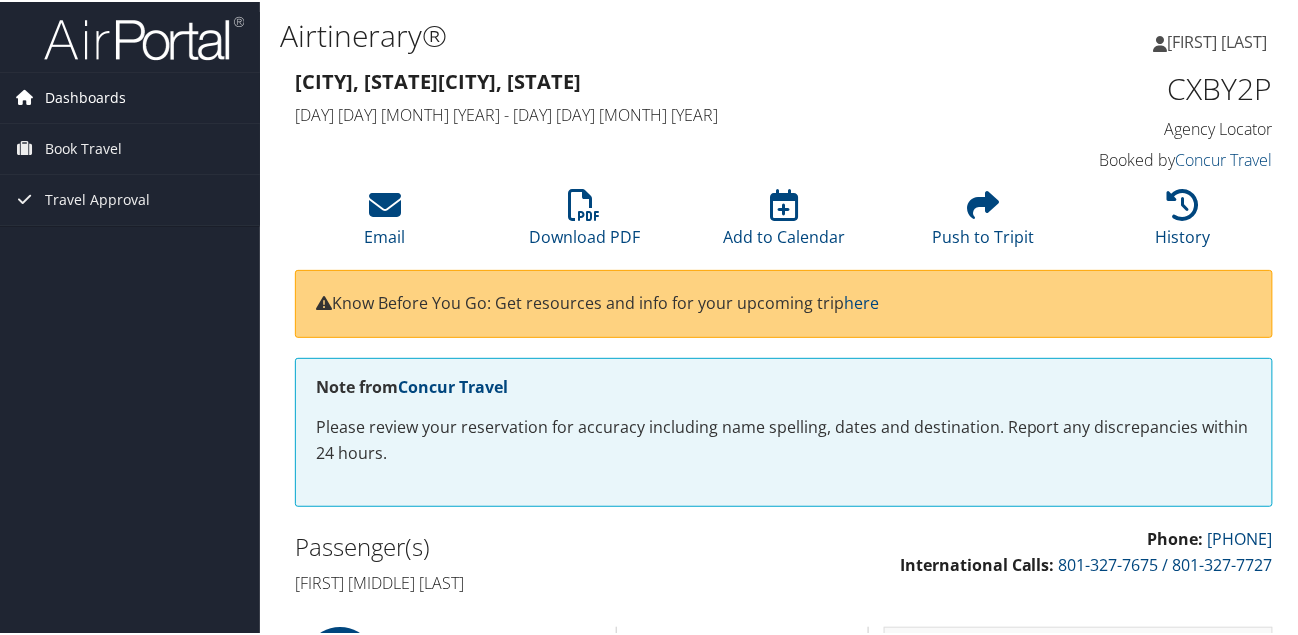 click on "Dashboards" at bounding box center (85, 96) 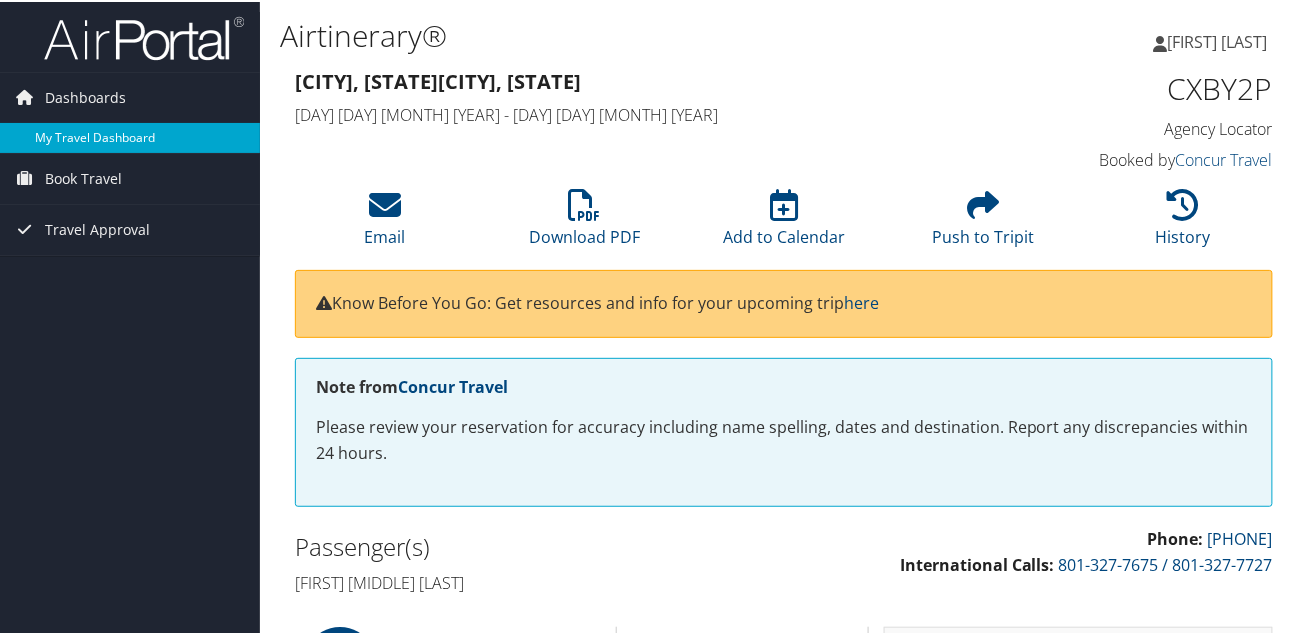 click on "My Travel Dashboard" at bounding box center [130, 136] 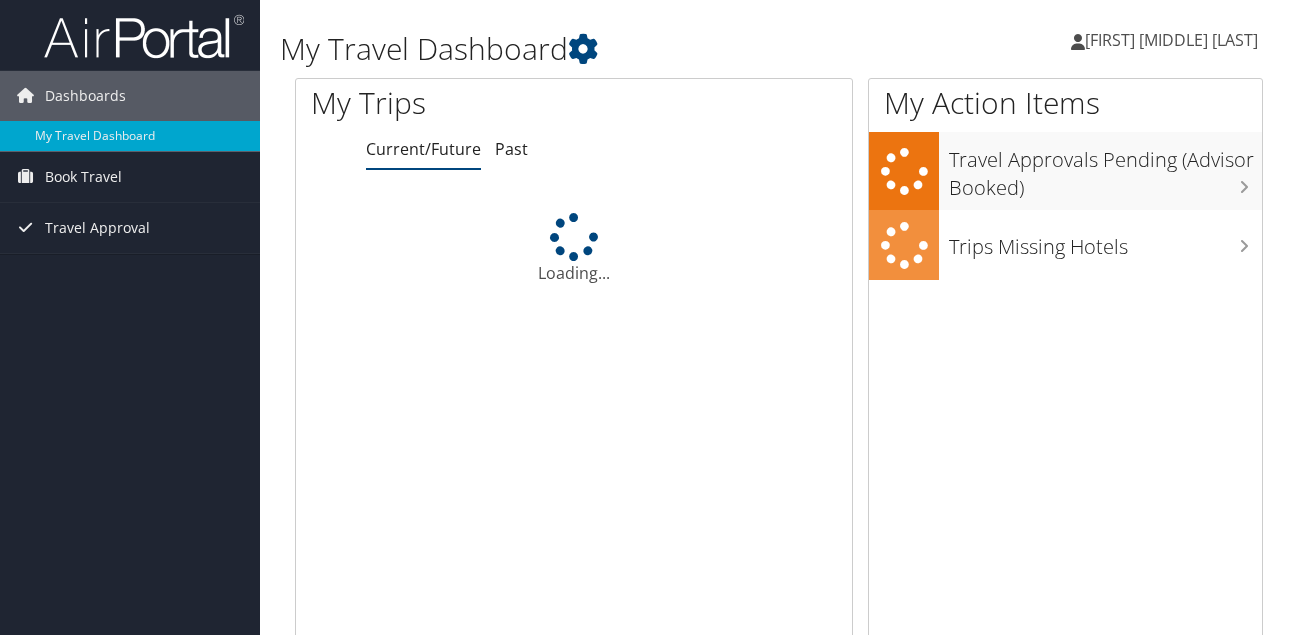 scroll, scrollTop: 0, scrollLeft: 0, axis: both 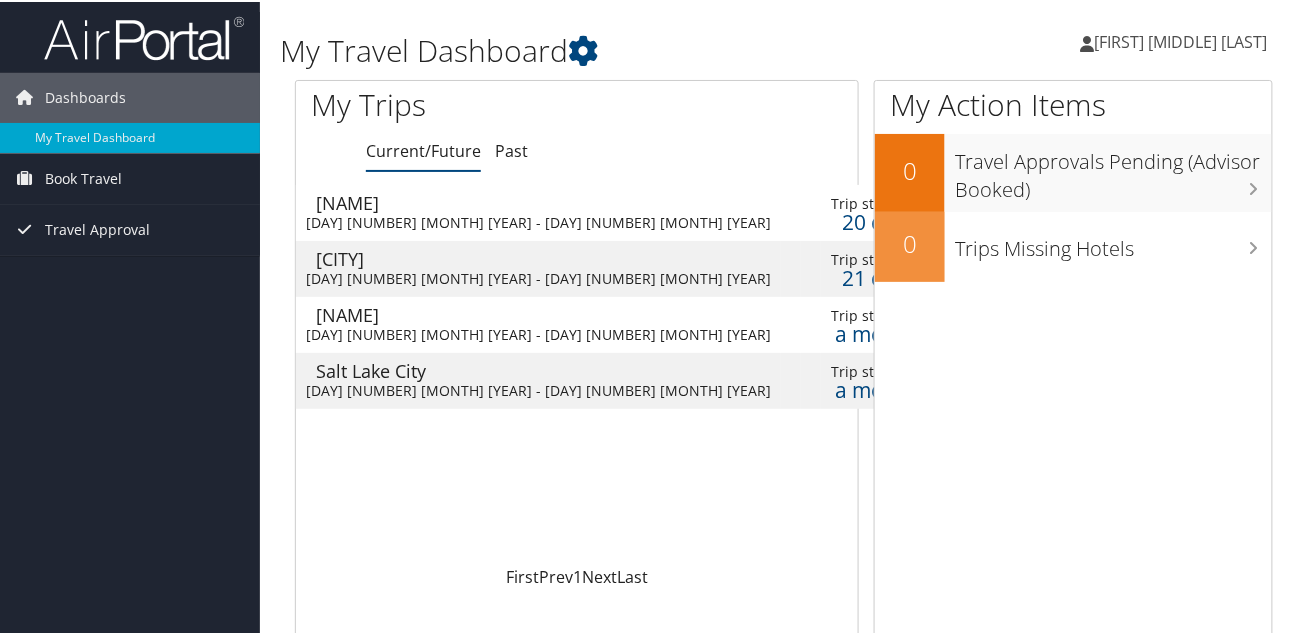 click on "Salt Lake City" at bounding box center [548, 369] 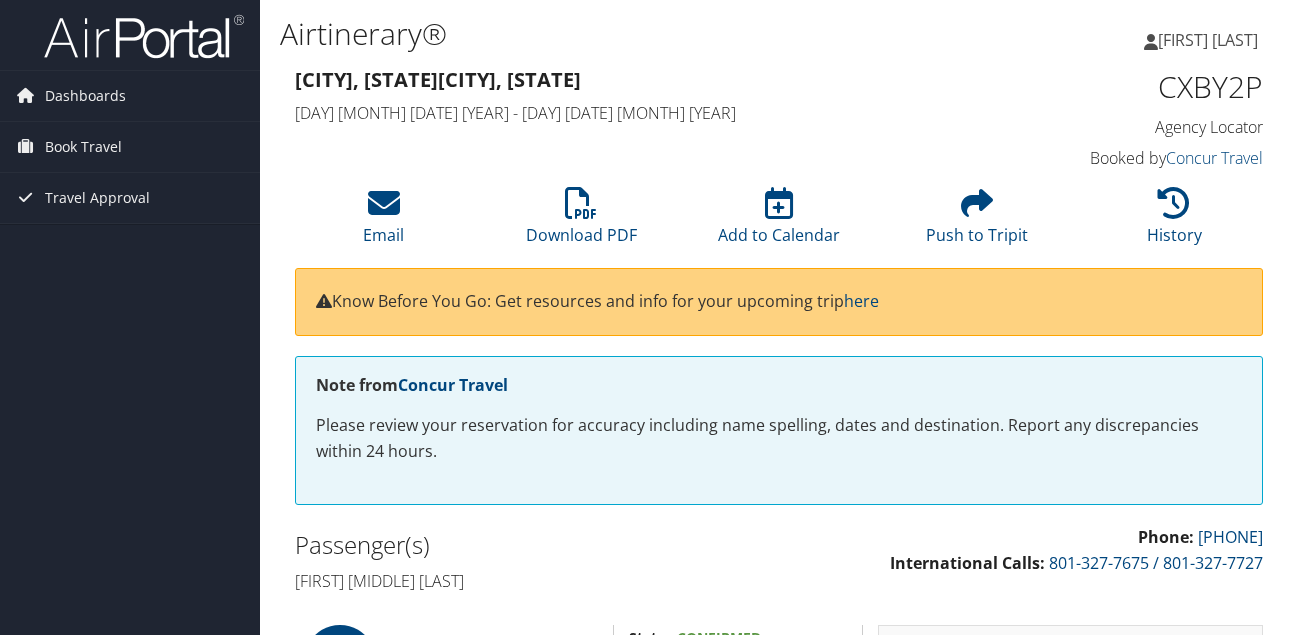 scroll, scrollTop: 0, scrollLeft: 0, axis: both 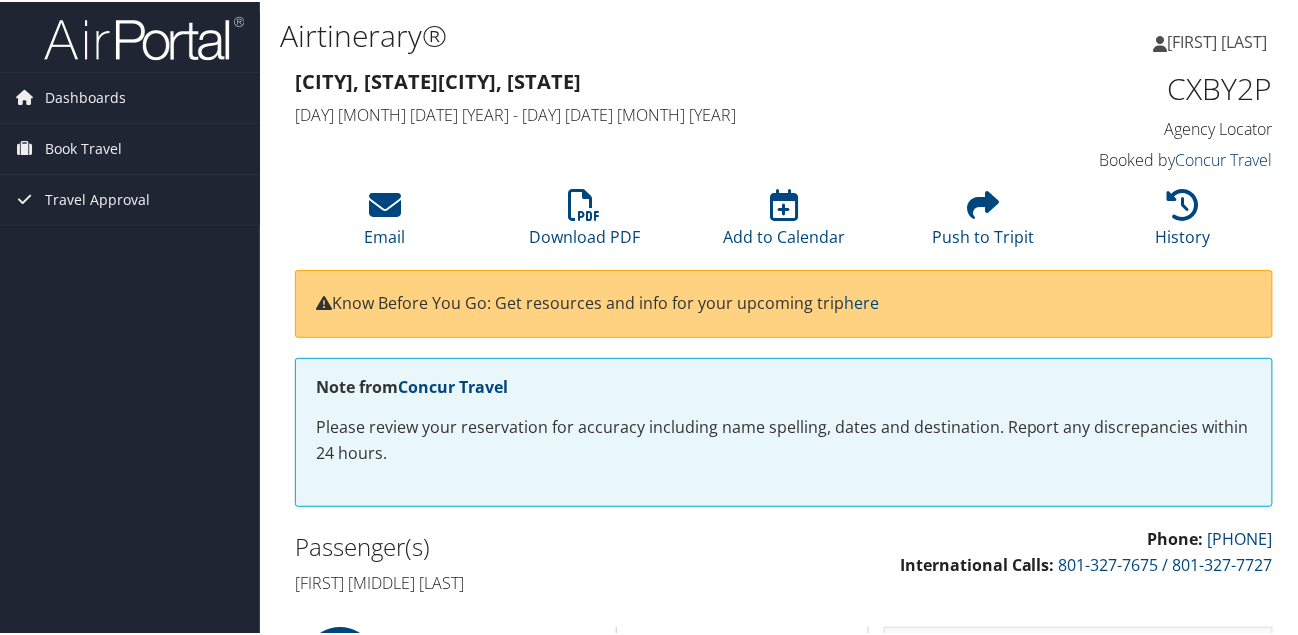 click on "Concur Travel" at bounding box center [1224, 158] 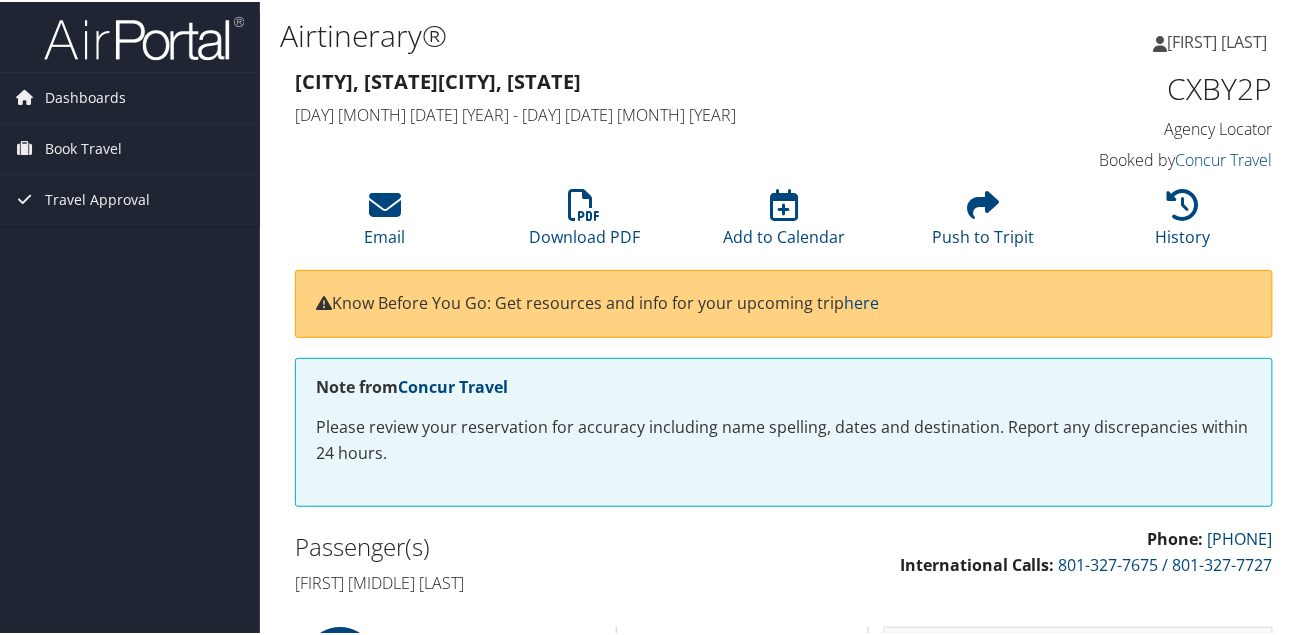 scroll, scrollTop: 0, scrollLeft: 0, axis: both 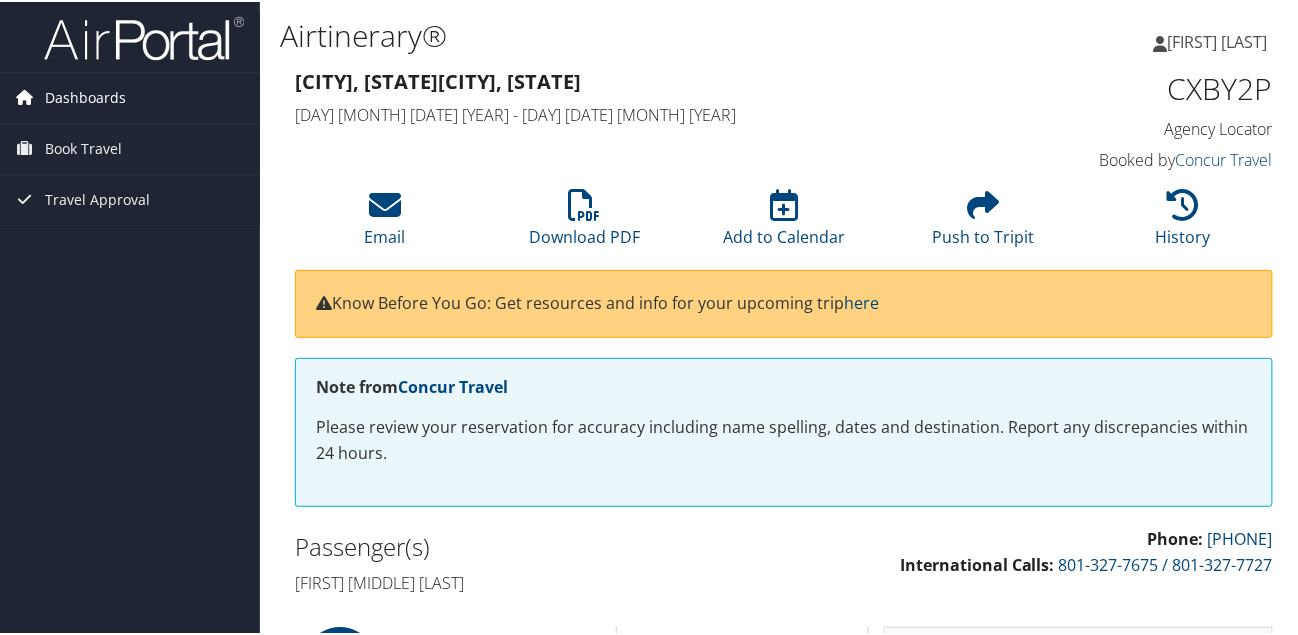 click on "Dashboards" at bounding box center (85, 96) 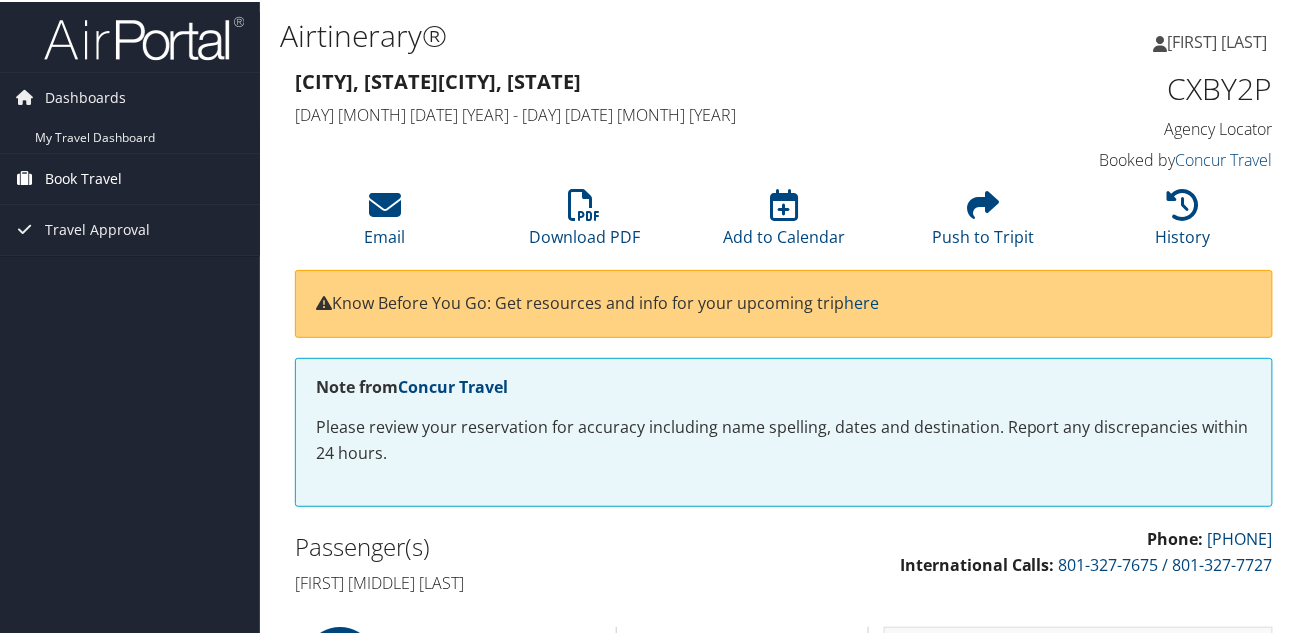 click on "Book Travel" at bounding box center (83, 177) 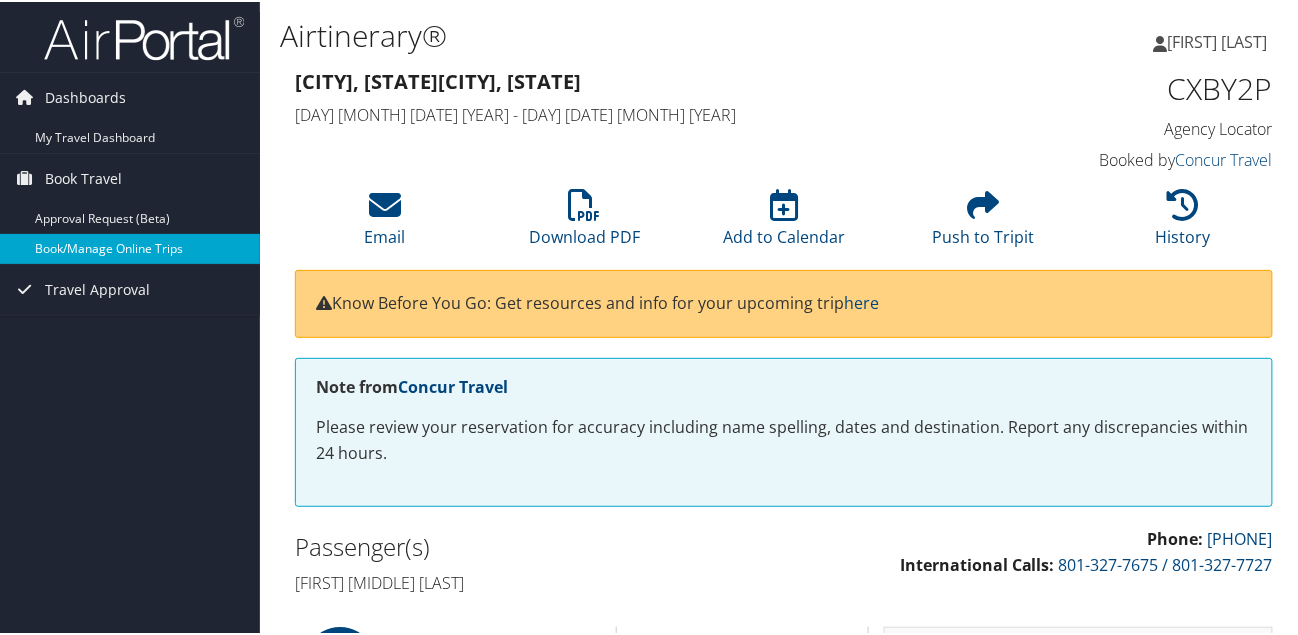 click on "Book/Manage Online Trips" at bounding box center (130, 247) 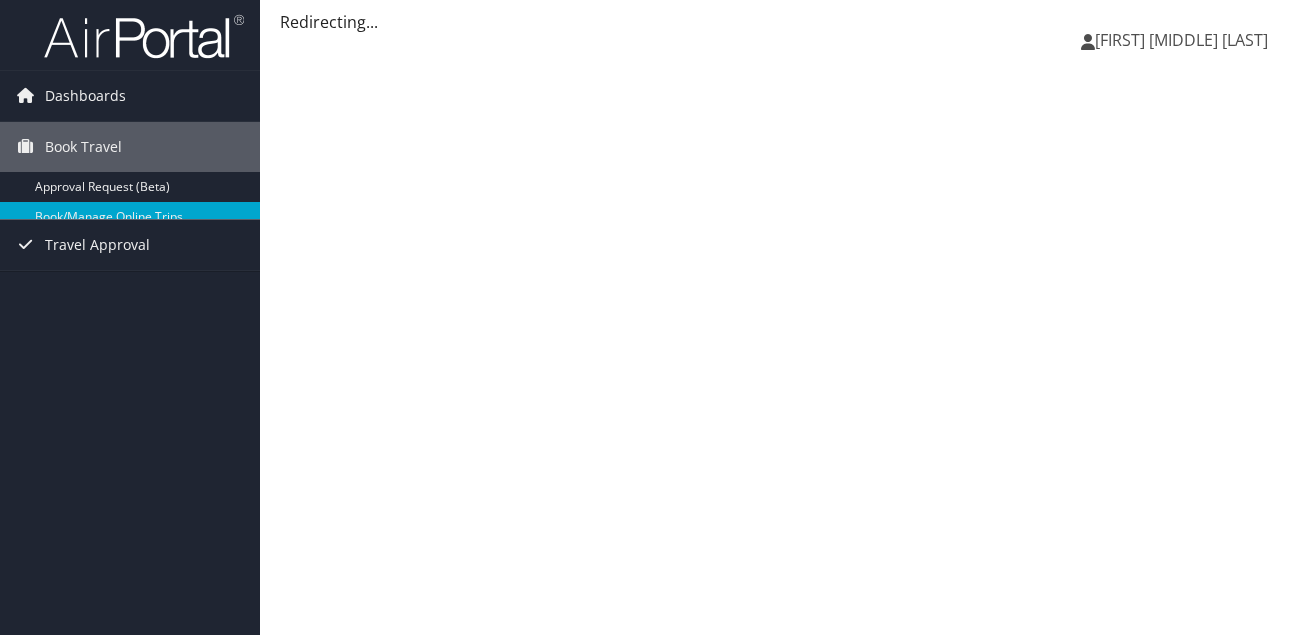 scroll, scrollTop: 0, scrollLeft: 0, axis: both 